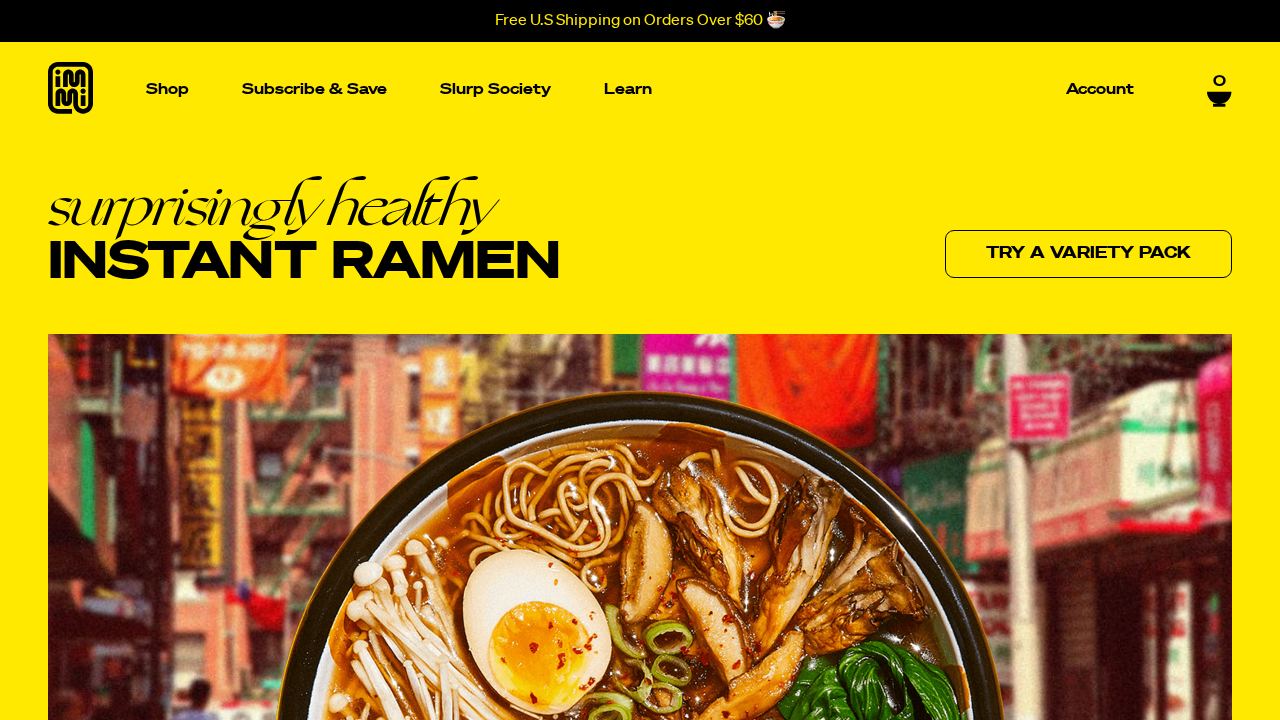 scroll, scrollTop: 0, scrollLeft: 0, axis: both 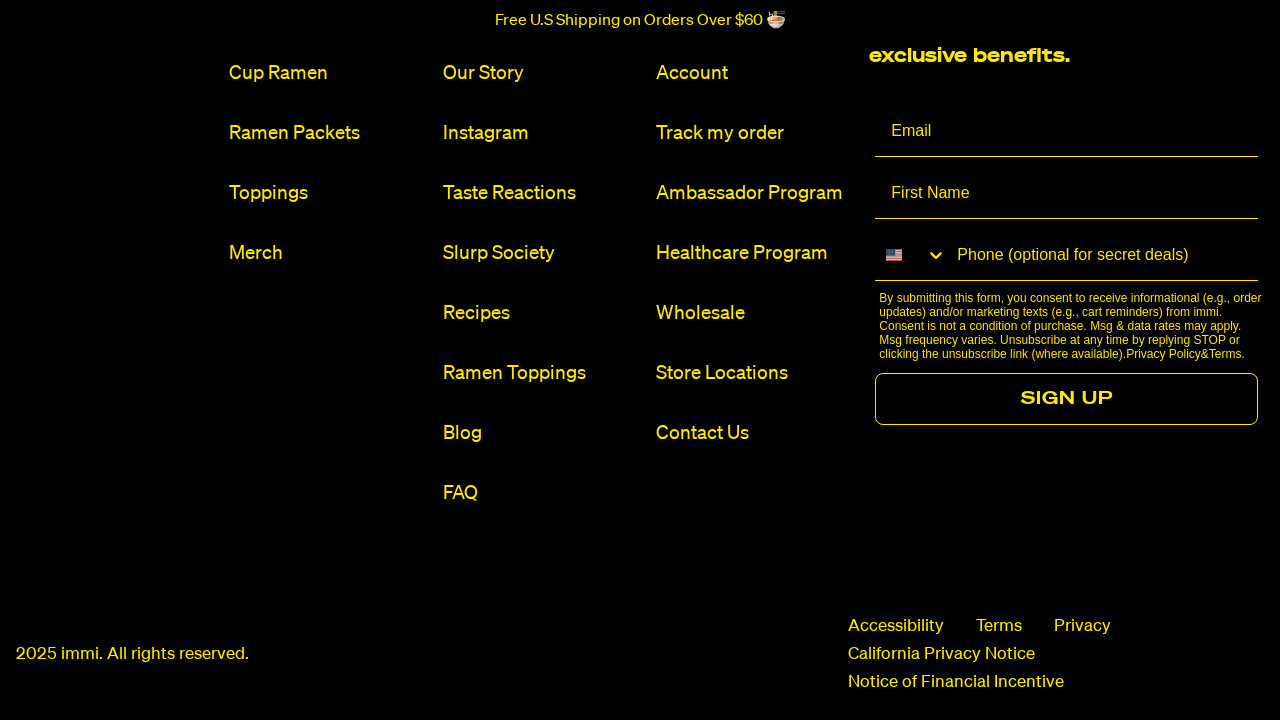 click on "FAQ" at bounding box center [541, 493] 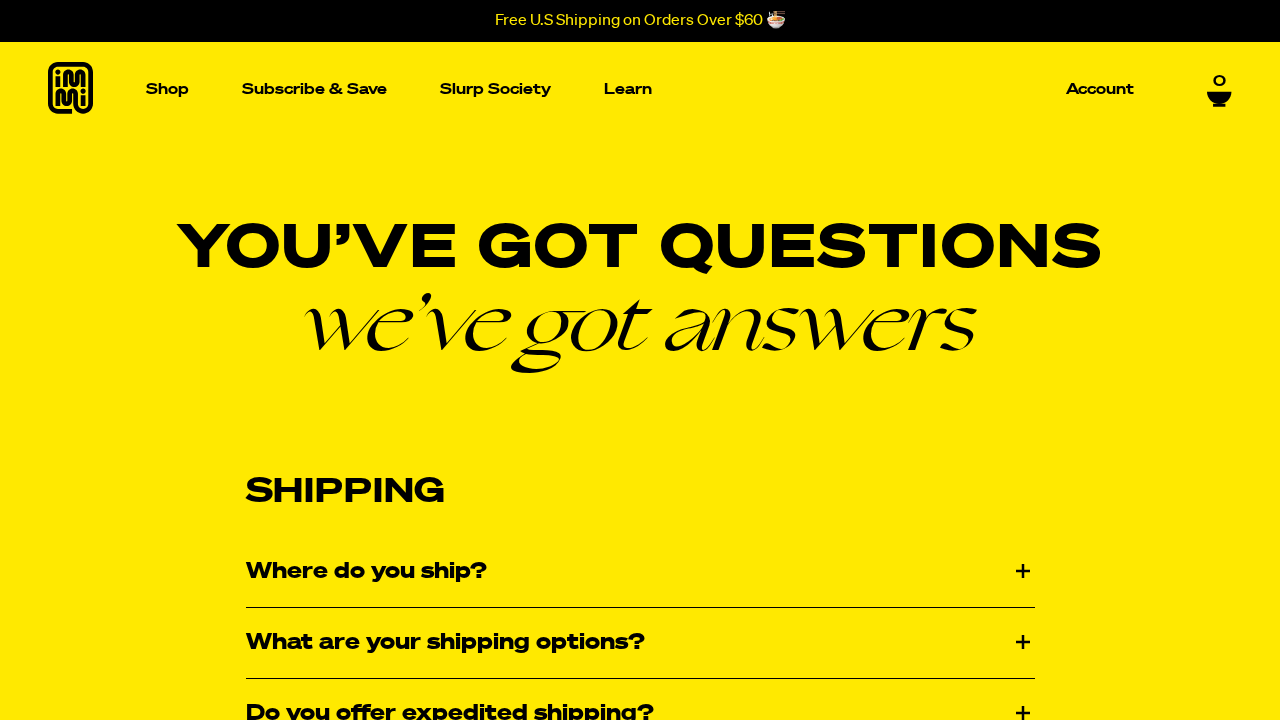 scroll, scrollTop: 0, scrollLeft: 0, axis: both 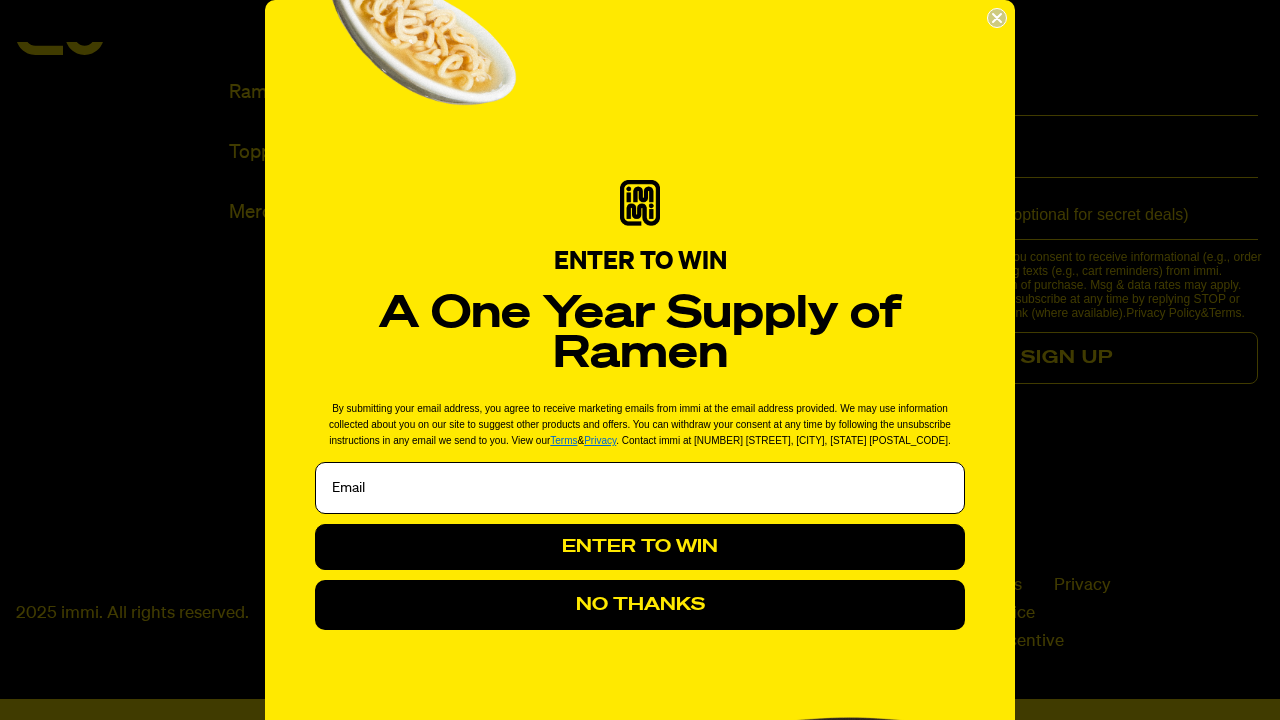 click 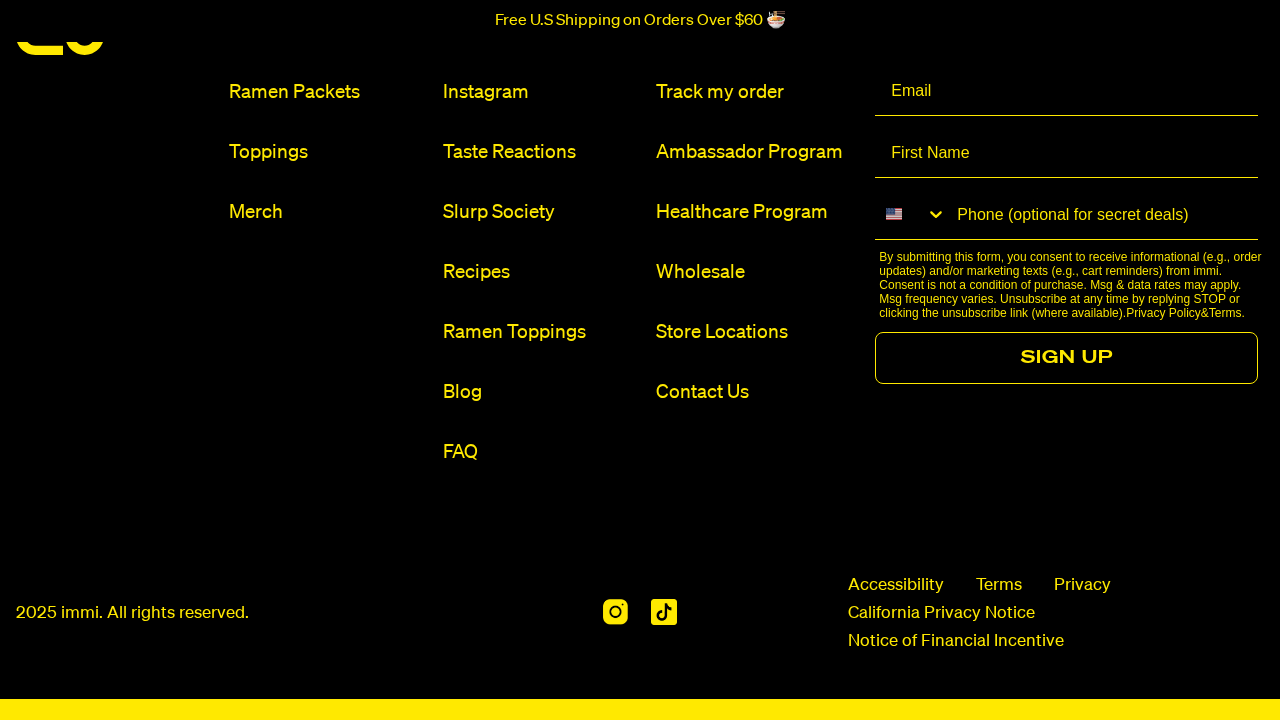click on "Terms" at bounding box center (999, 586) 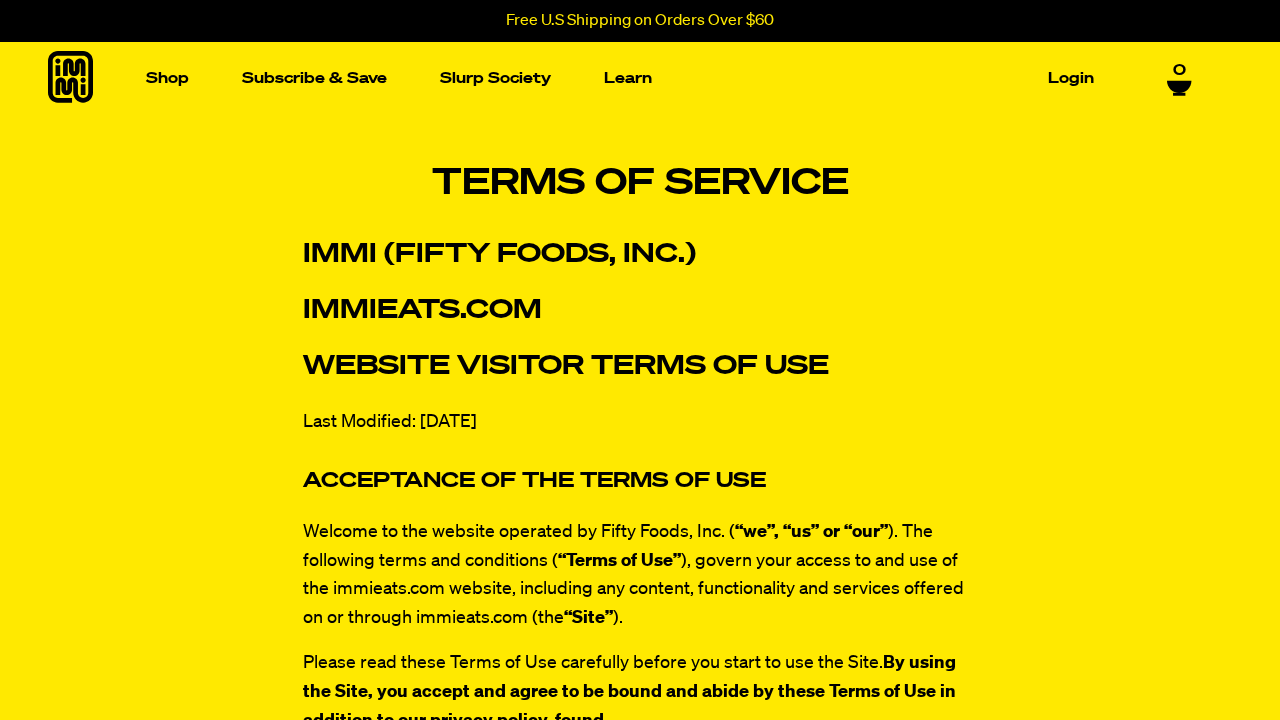 scroll, scrollTop: 0, scrollLeft: 0, axis: both 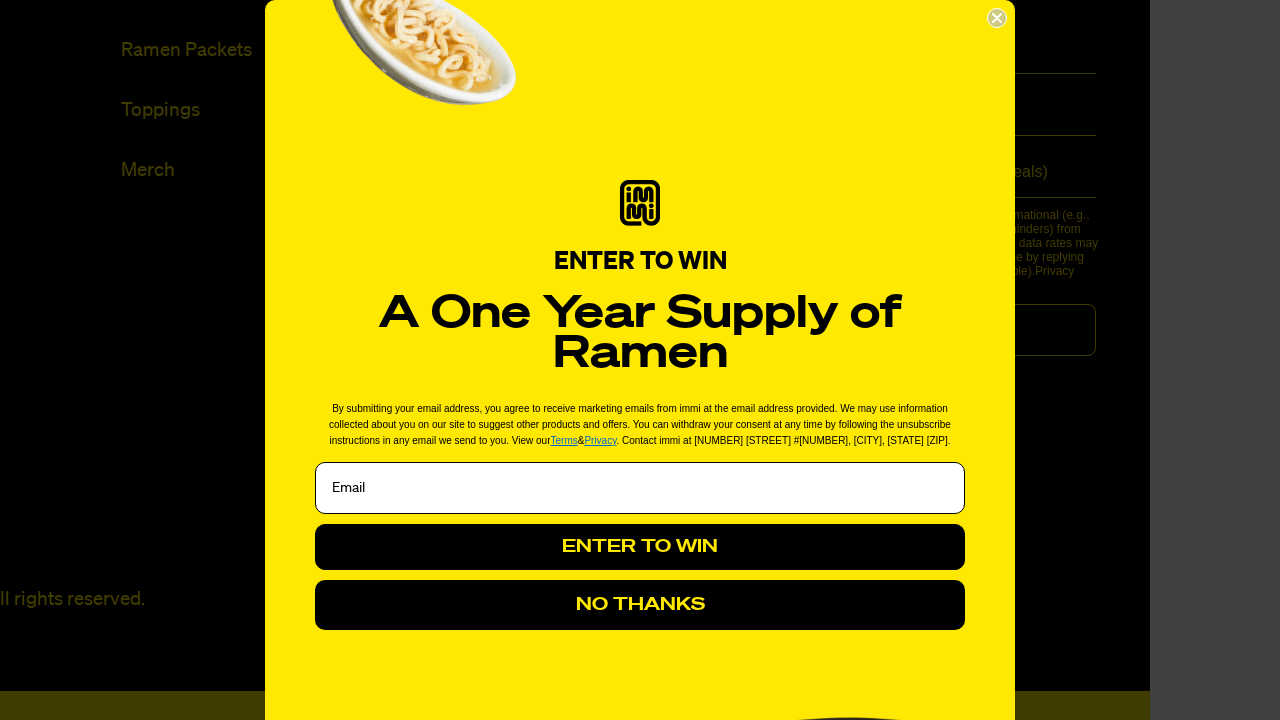 click on "Privacy" at bounding box center [600, 440] 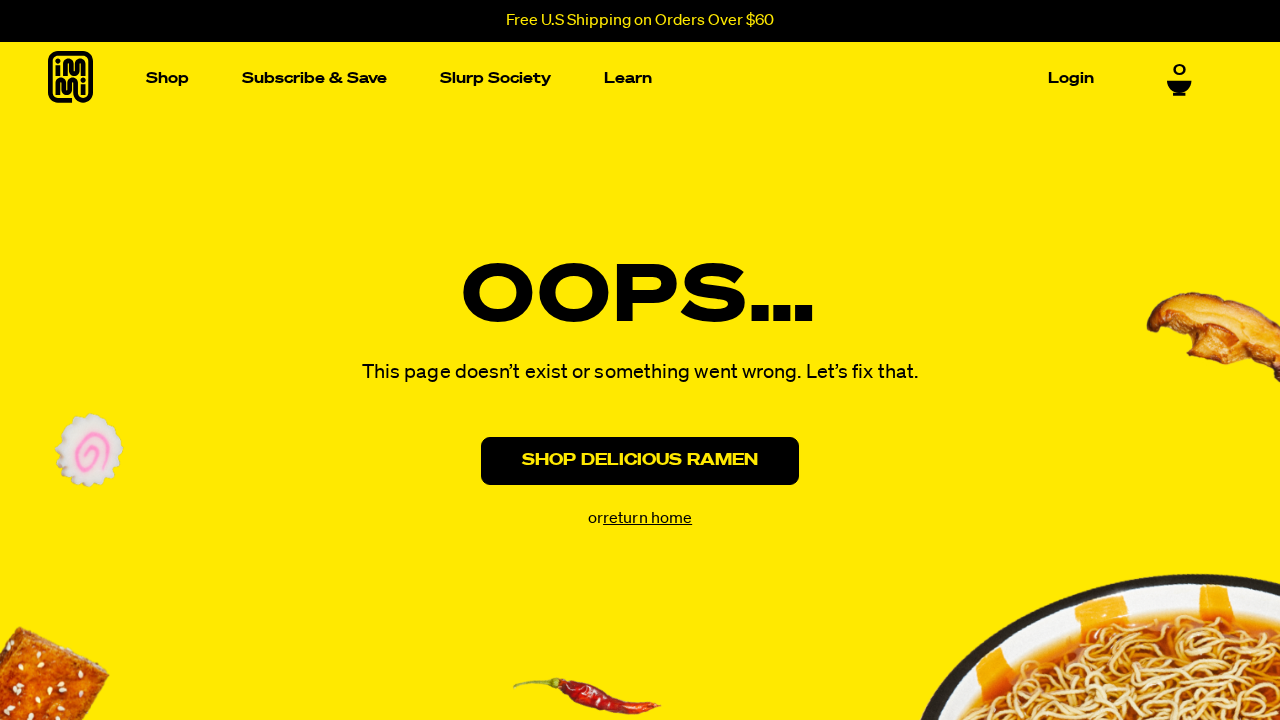 scroll, scrollTop: 0, scrollLeft: 0, axis: both 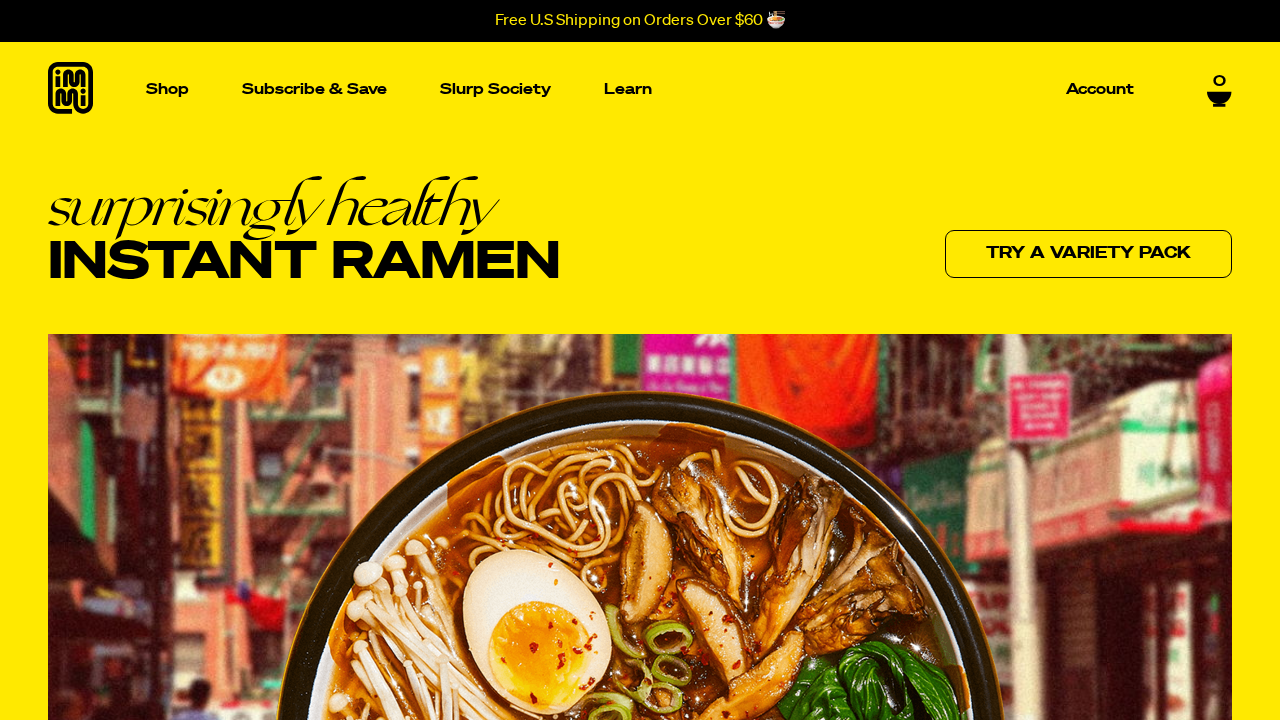 click on "Account" at bounding box center (754, 9058) 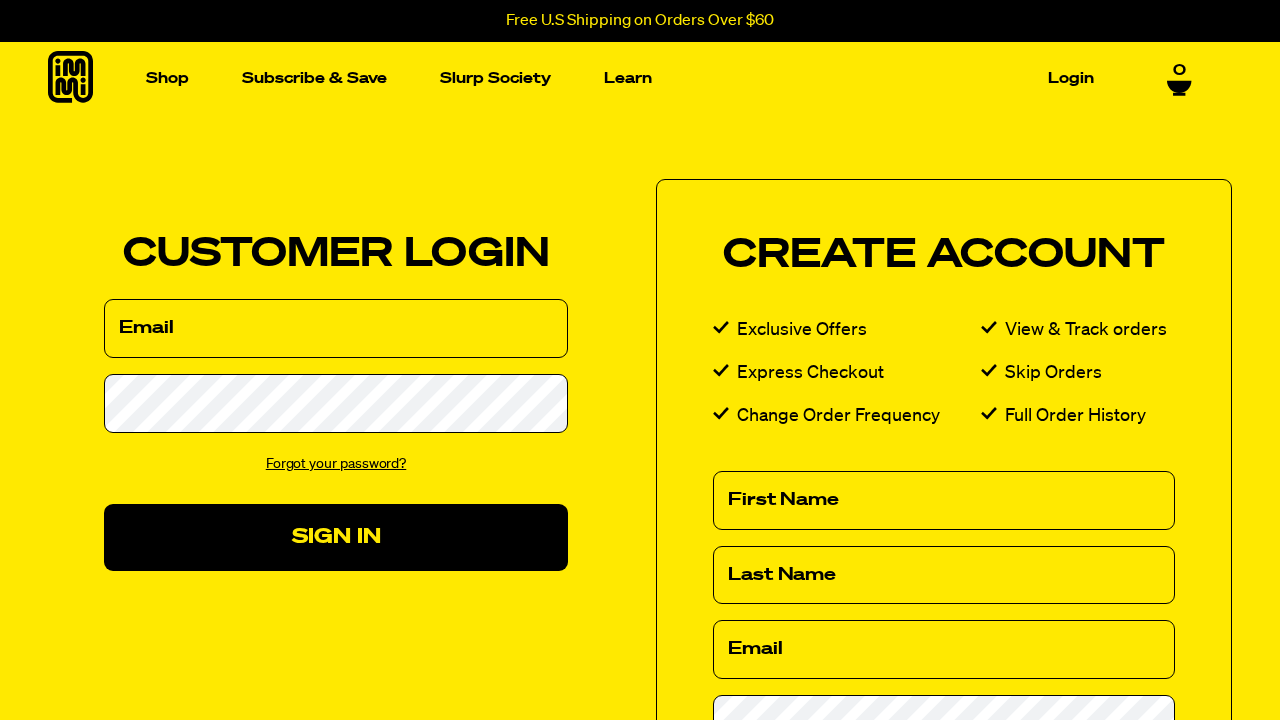 scroll, scrollTop: 0, scrollLeft: 0, axis: both 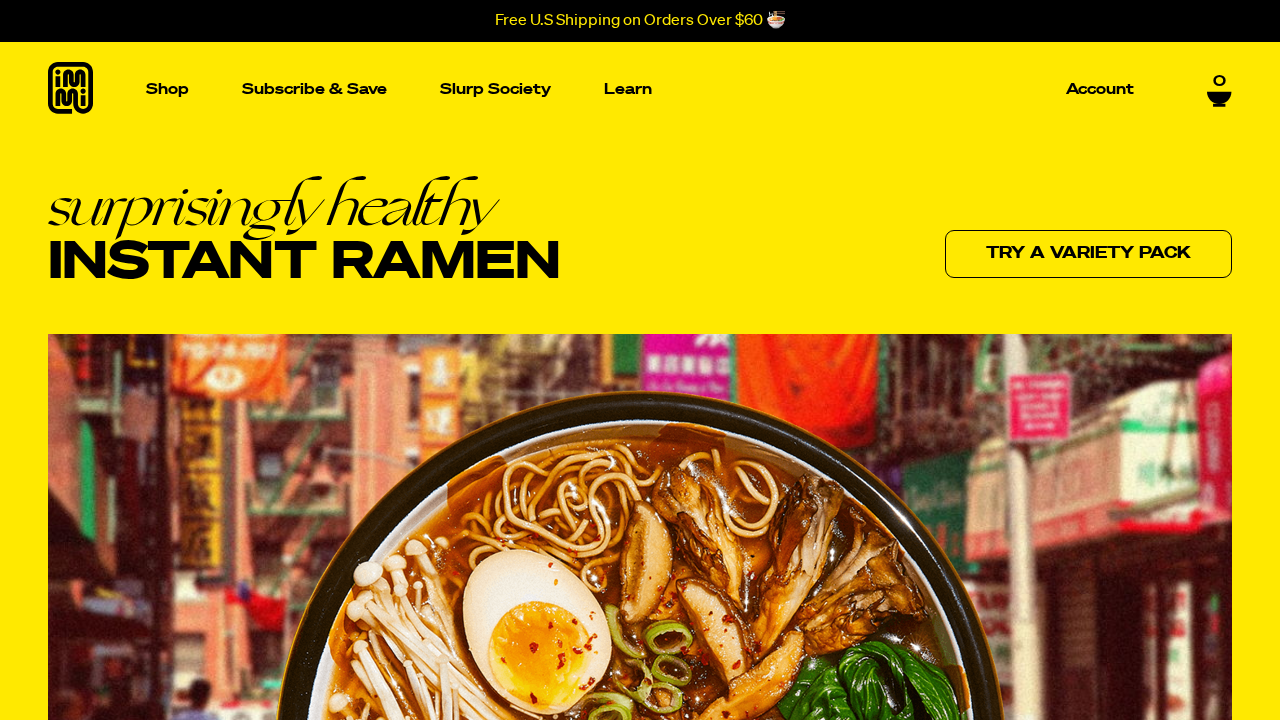 click on "Contact Us" at bounding box center [754, 9361] 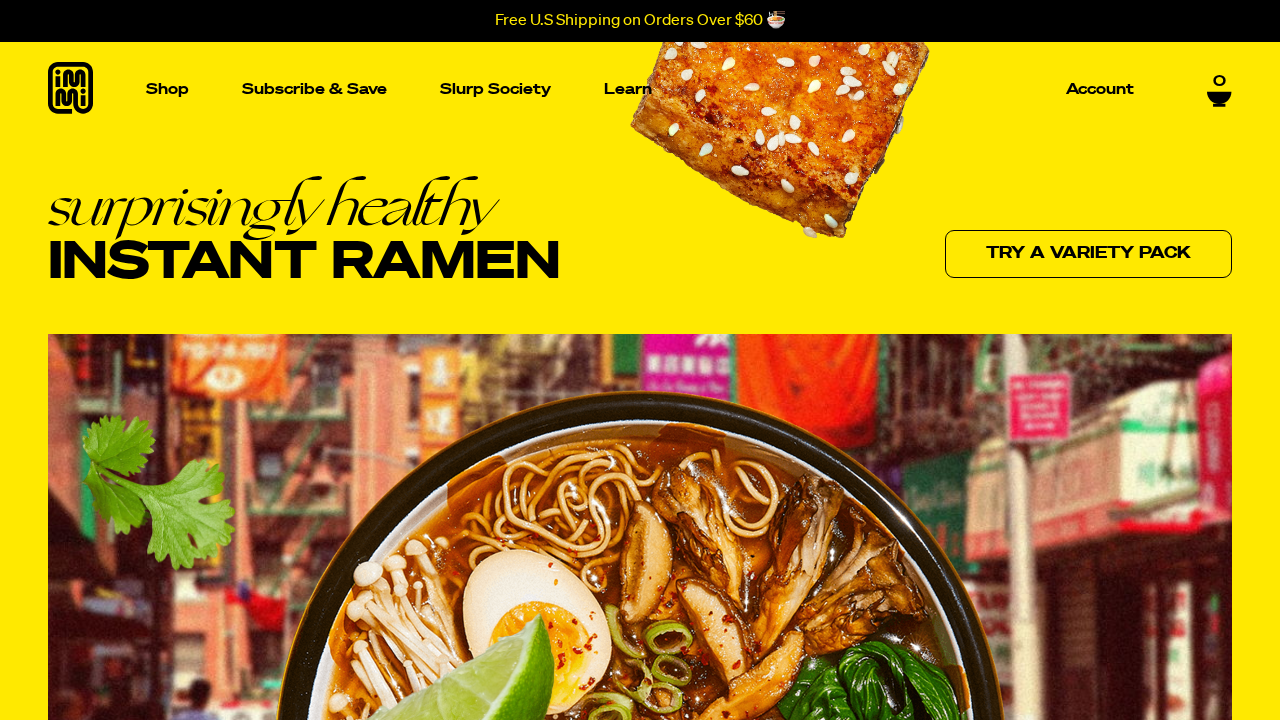 scroll, scrollTop: 8928, scrollLeft: 0, axis: vertical 